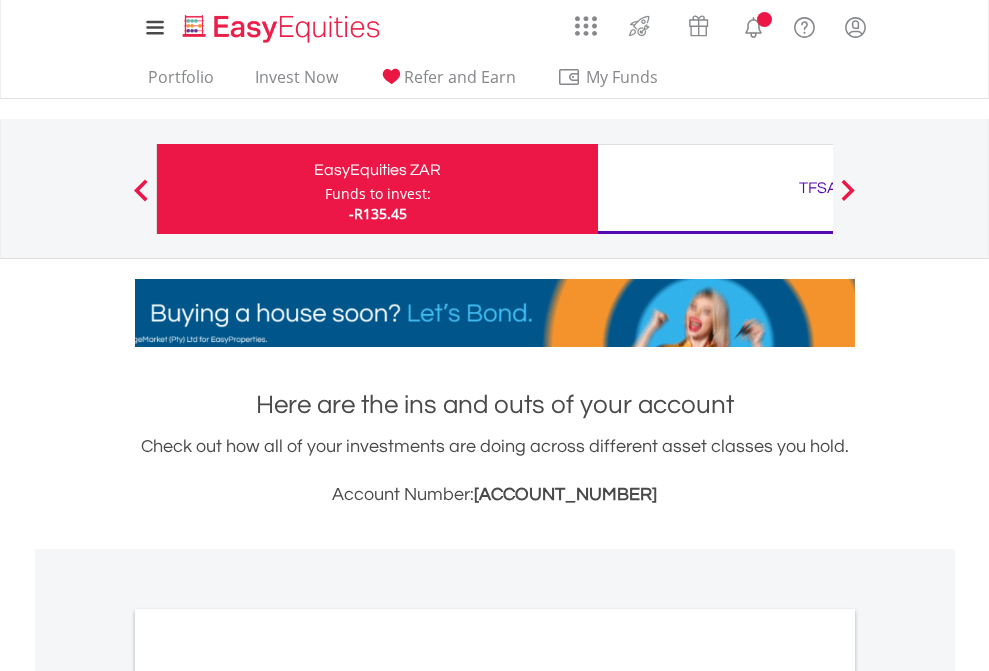 scroll, scrollTop: 0, scrollLeft: 0, axis: both 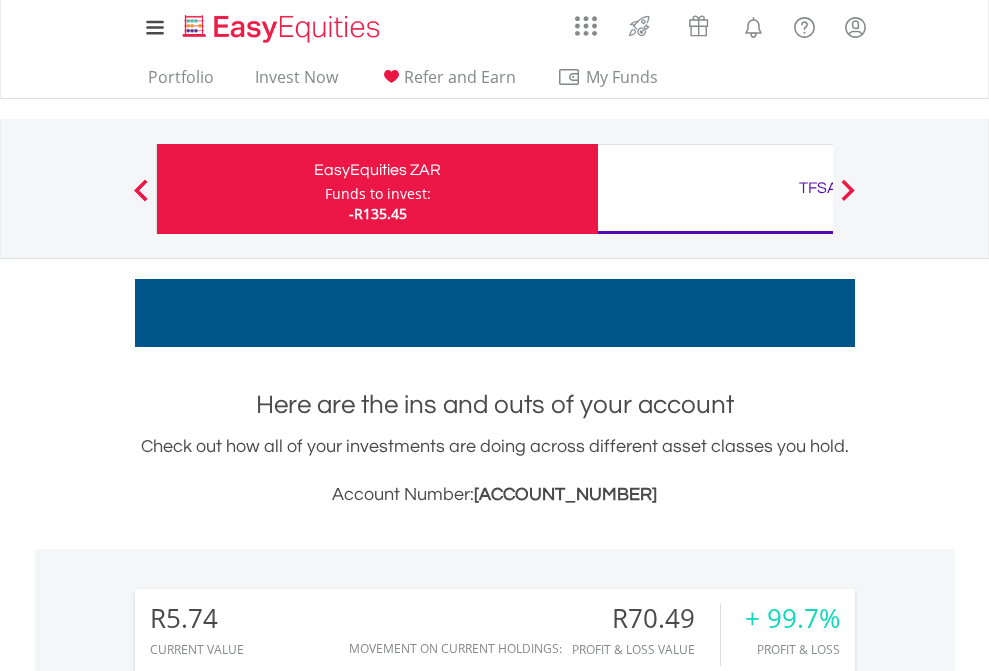 click on "Funds to invest:" at bounding box center (378, 194) 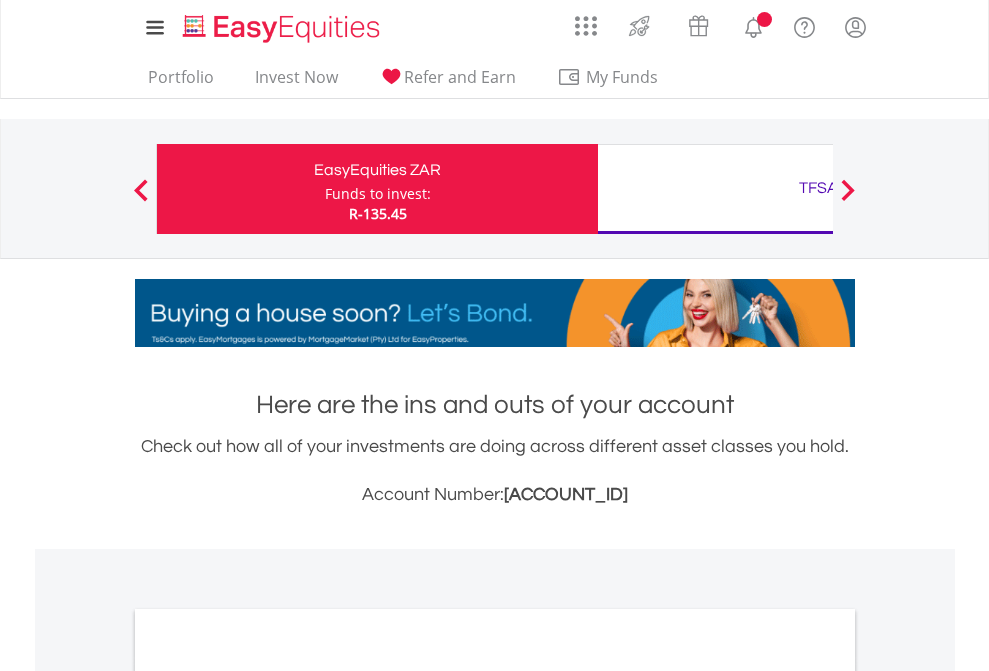 scroll, scrollTop: 0, scrollLeft: 0, axis: both 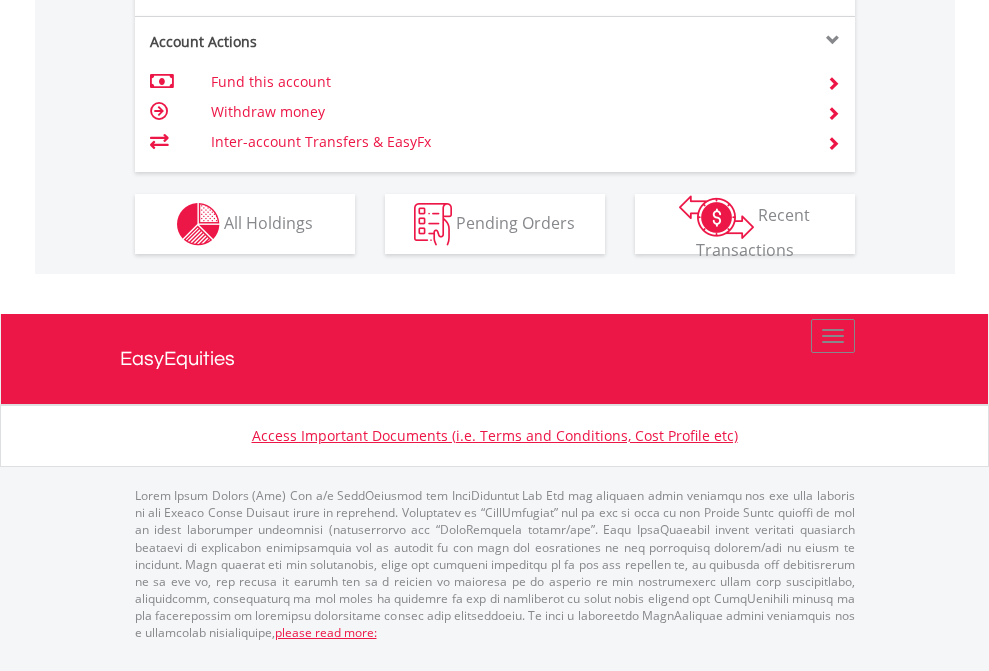 click on "Investment types" at bounding box center (706, -337) 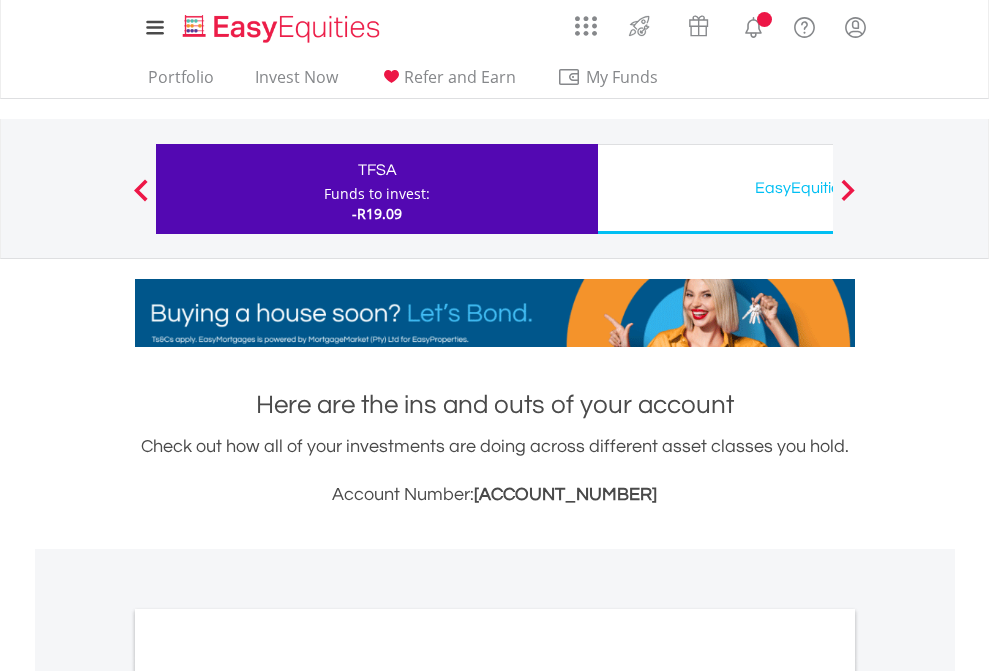scroll, scrollTop: 0, scrollLeft: 0, axis: both 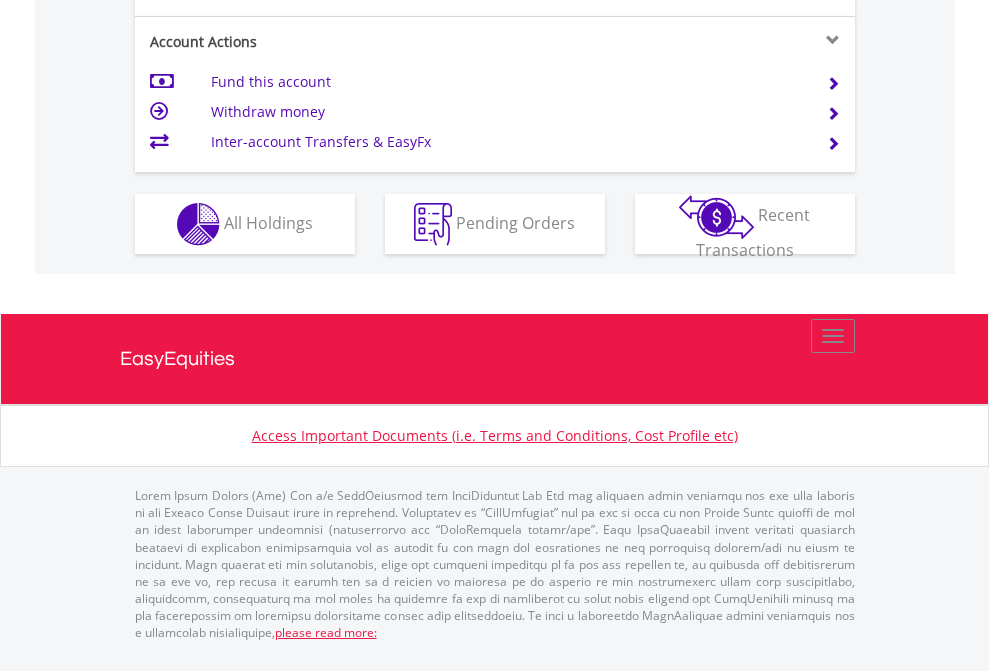 click on "Investment types" at bounding box center (706, -337) 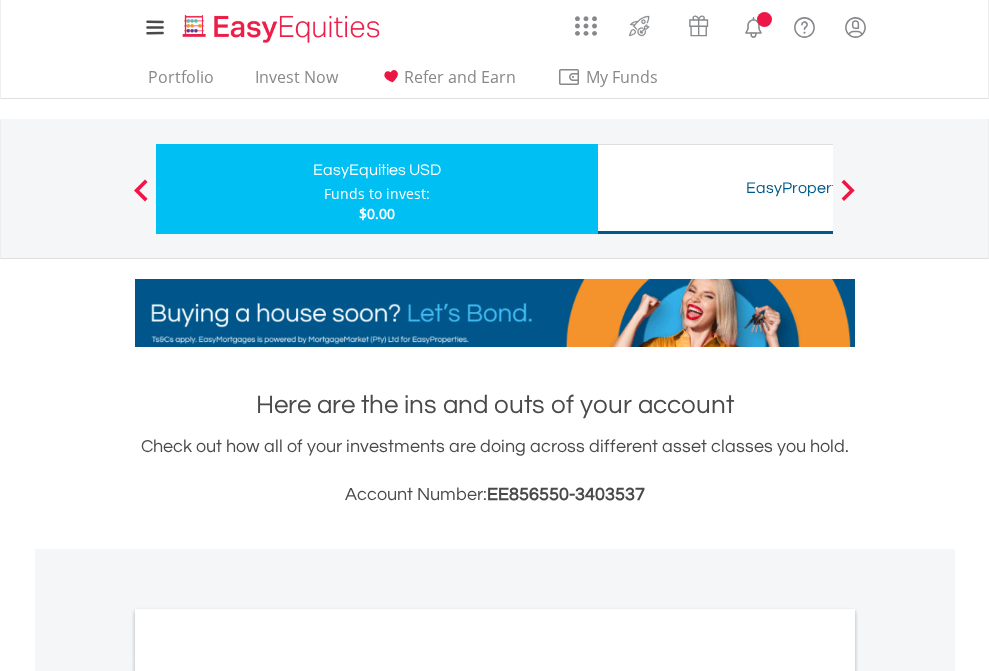 scroll, scrollTop: 0, scrollLeft: 0, axis: both 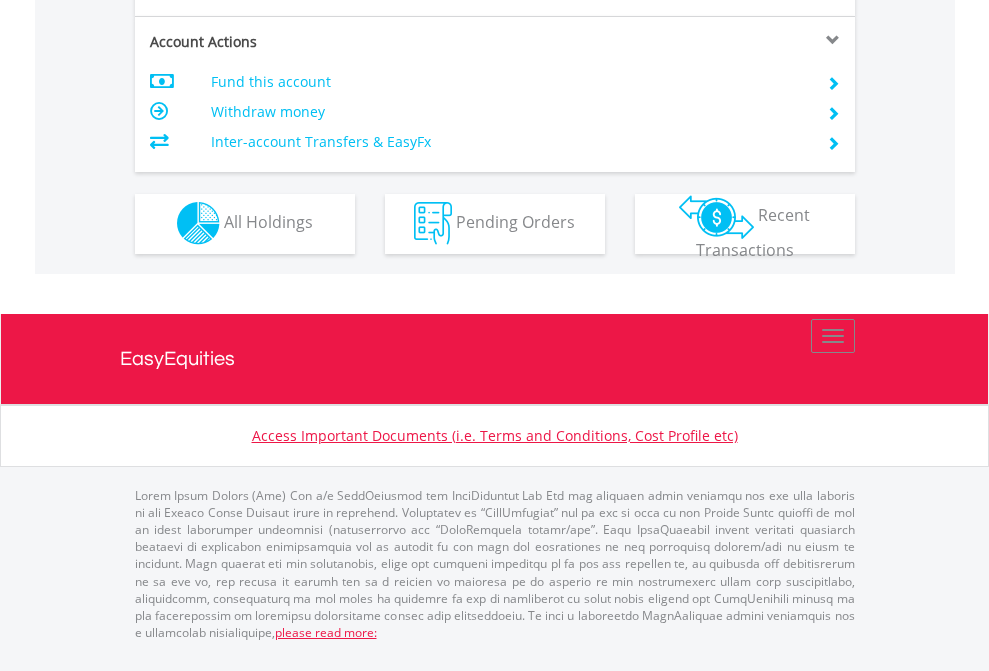 click on "Investment types" at bounding box center (706, -353) 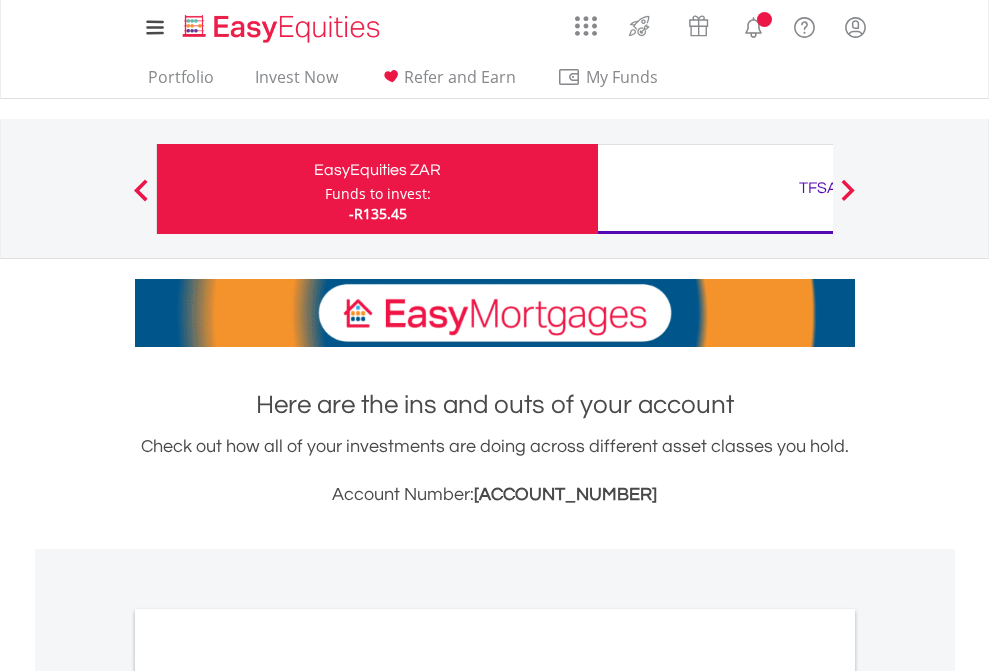 scroll, scrollTop: 0, scrollLeft: 0, axis: both 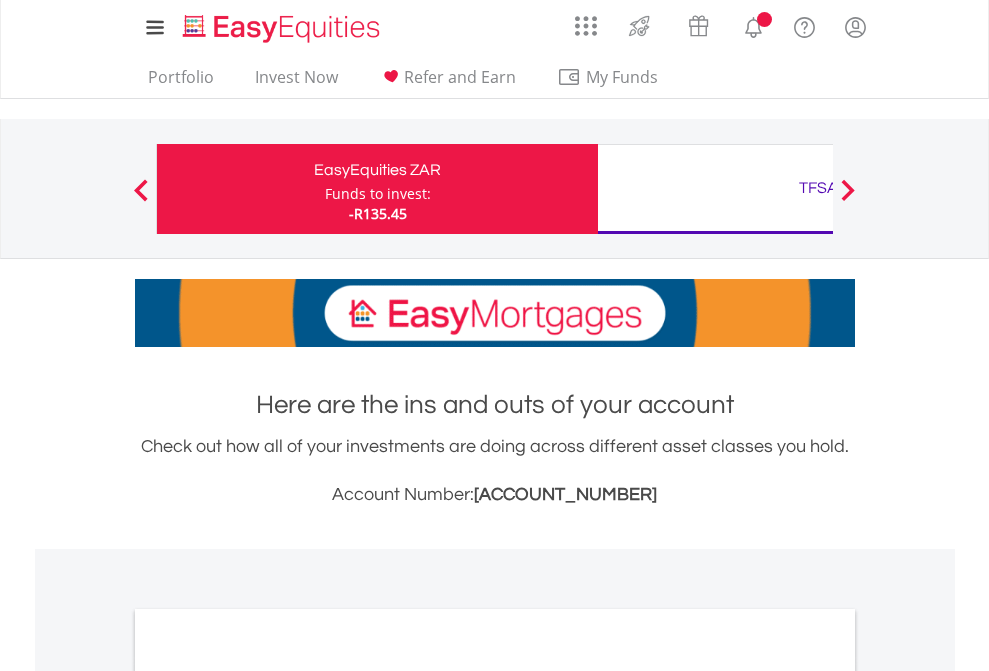 click on "All Holdings" at bounding box center [268, 1096] 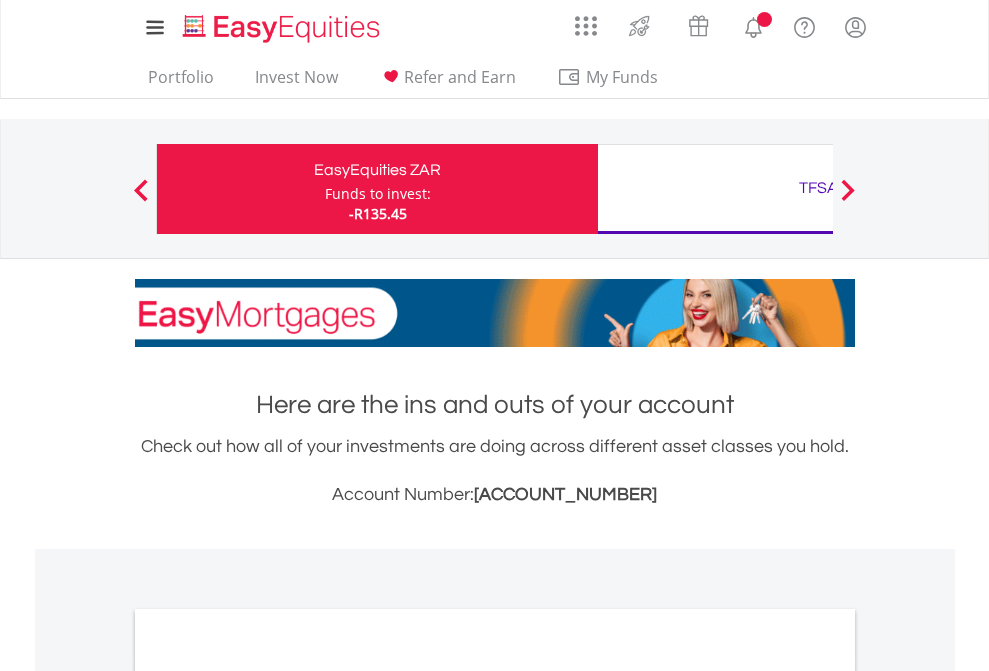 scroll, scrollTop: 1202, scrollLeft: 0, axis: vertical 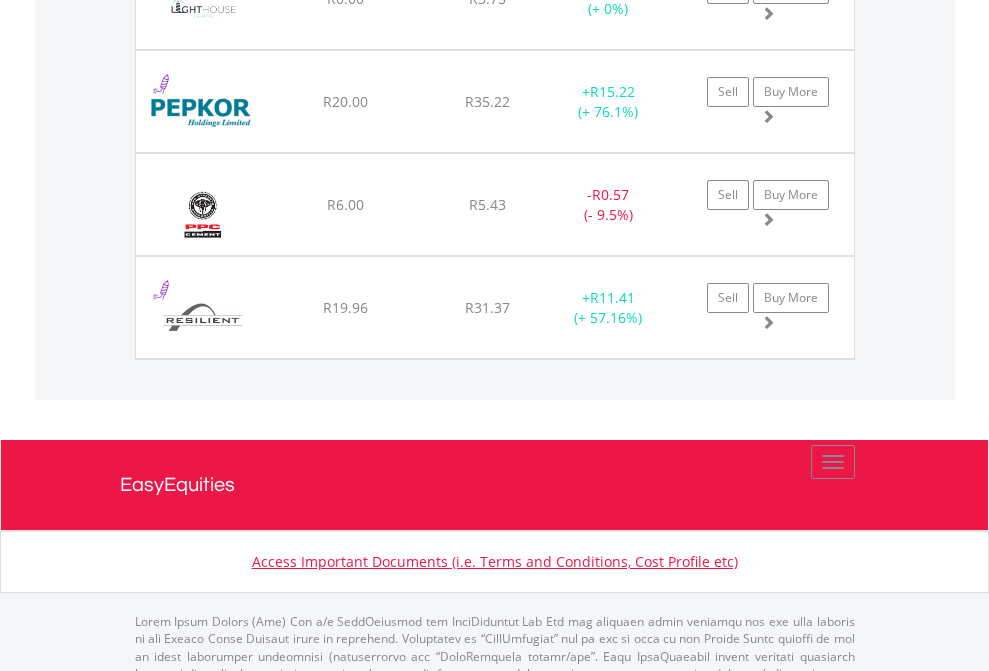 click on "TFSA" at bounding box center (818, -2036) 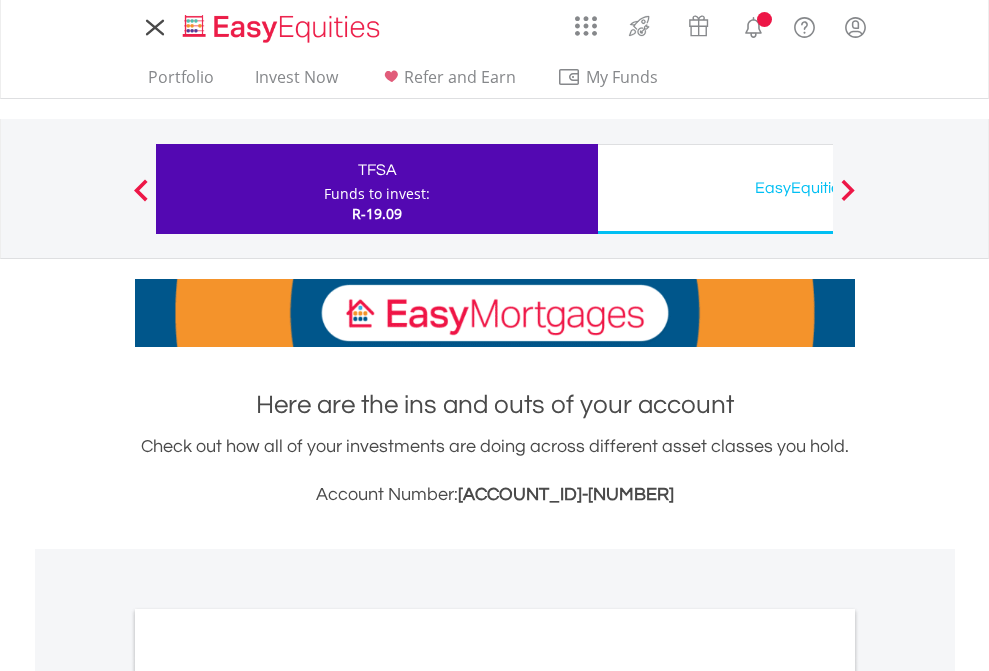 scroll, scrollTop: 0, scrollLeft: 0, axis: both 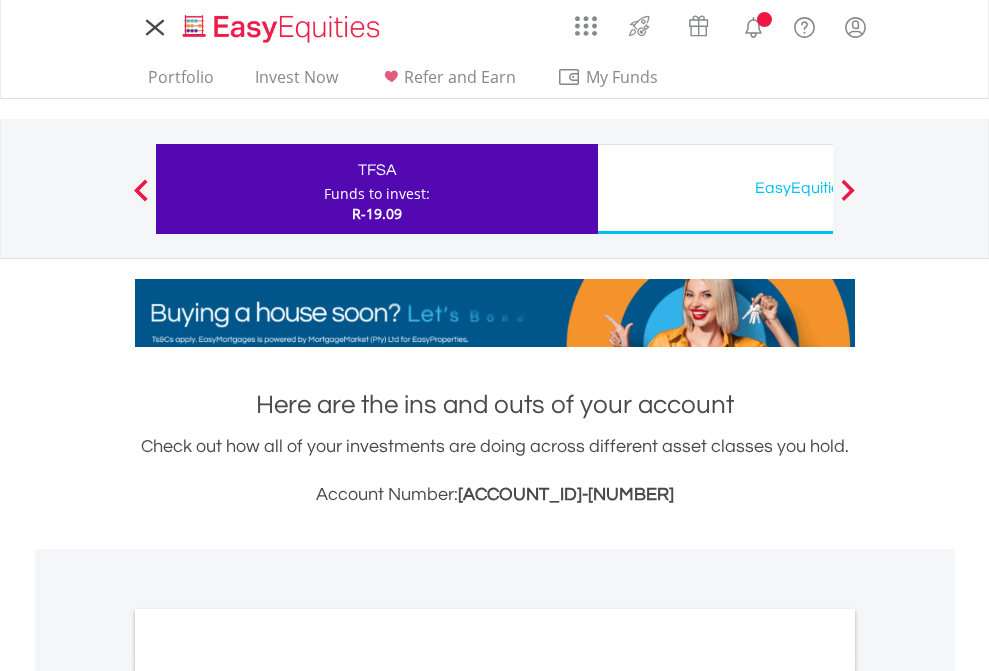 click on "All Holdings" at bounding box center (268, 1096) 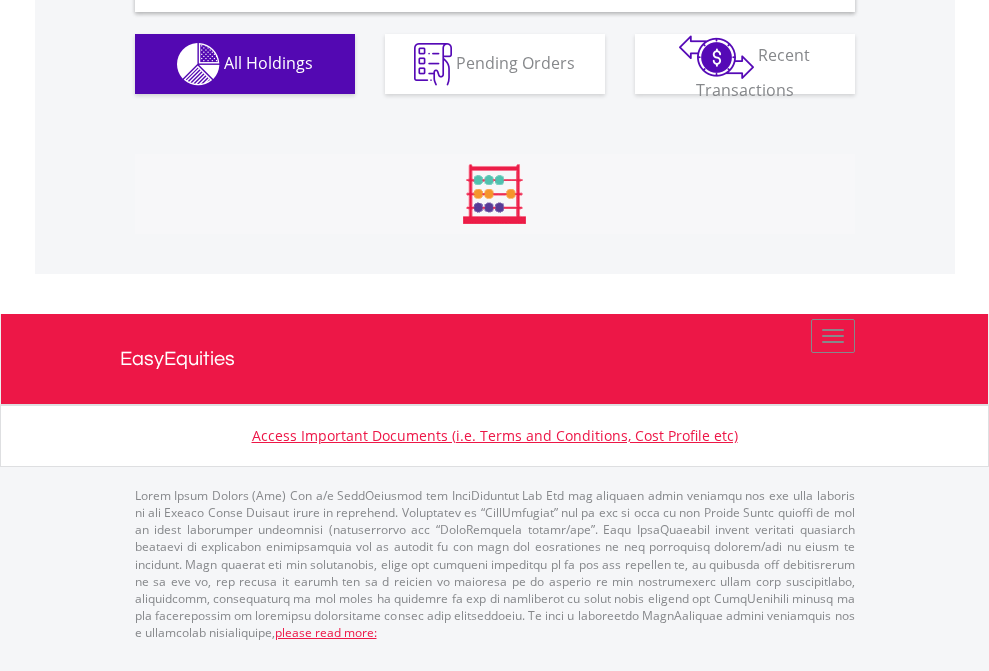 scroll, scrollTop: 1933, scrollLeft: 0, axis: vertical 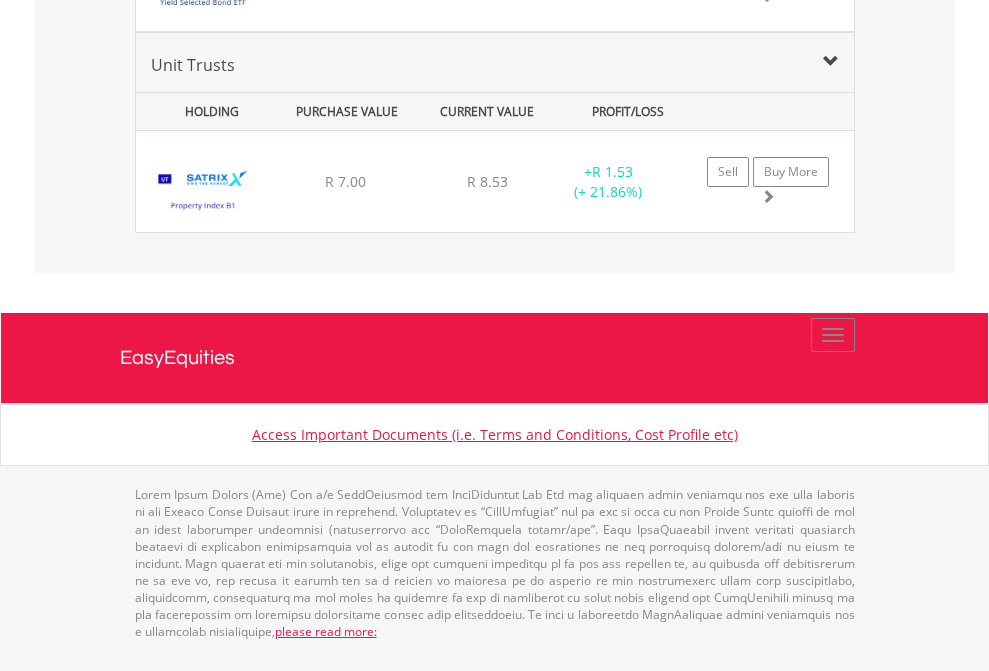 click on "EasyEquities USD" at bounding box center [818, -1169] 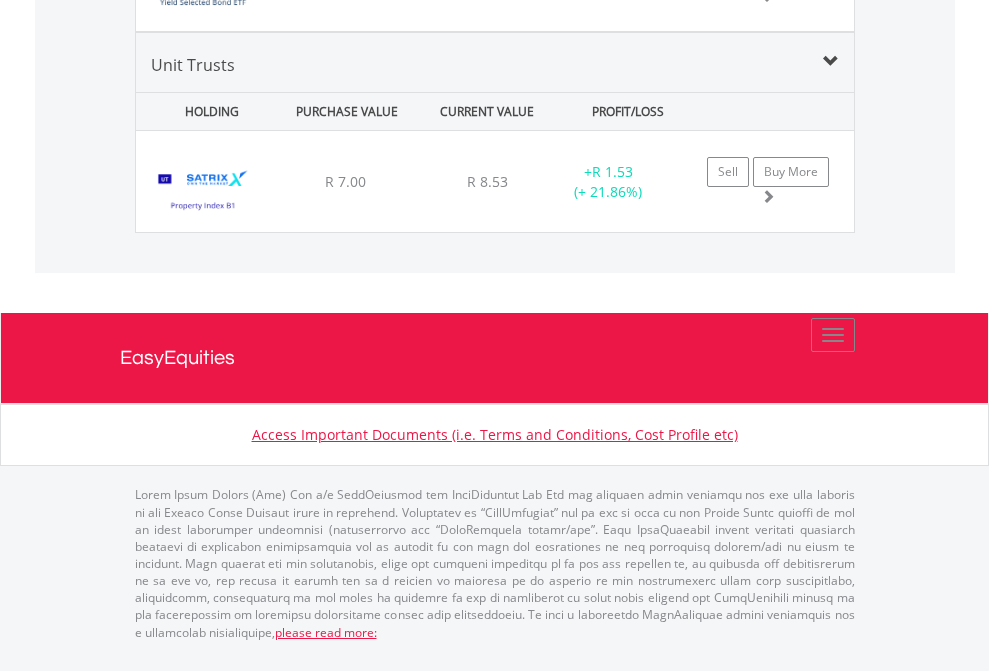 scroll, scrollTop: 144, scrollLeft: 0, axis: vertical 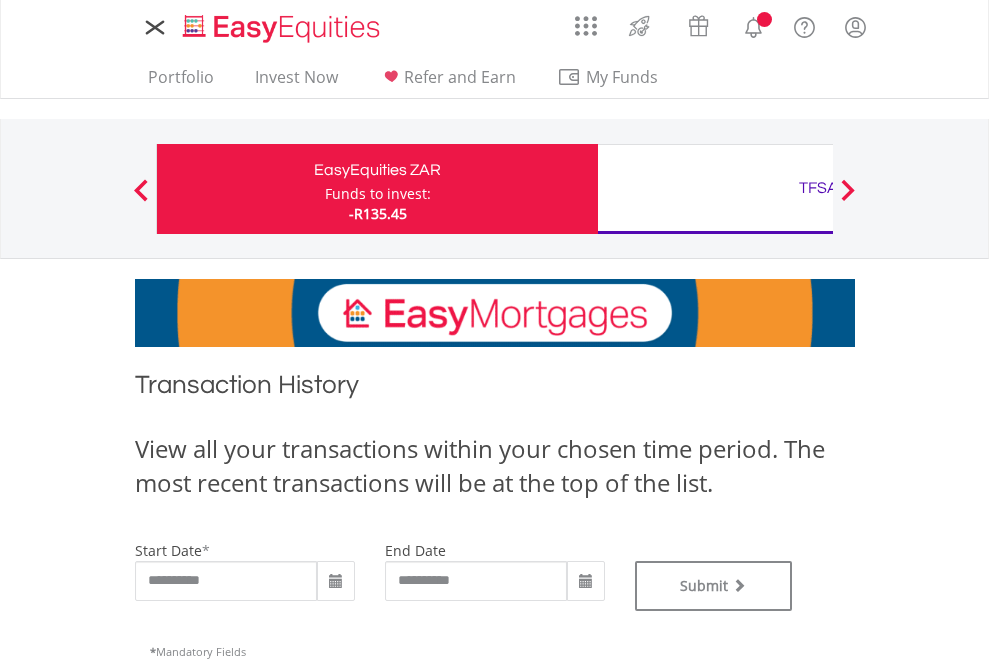 type on "**********" 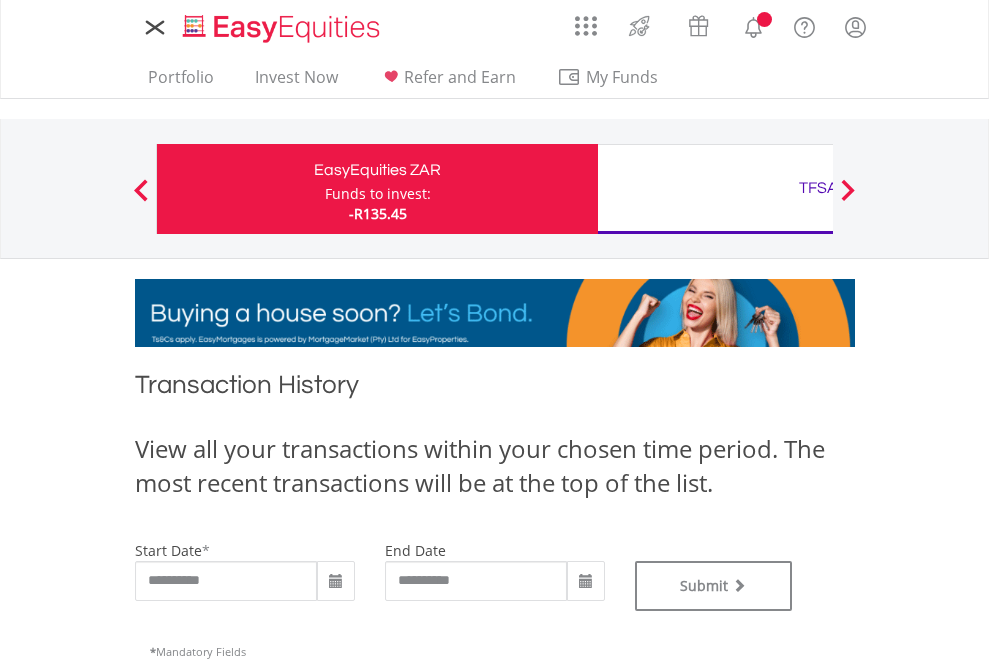 type on "**********" 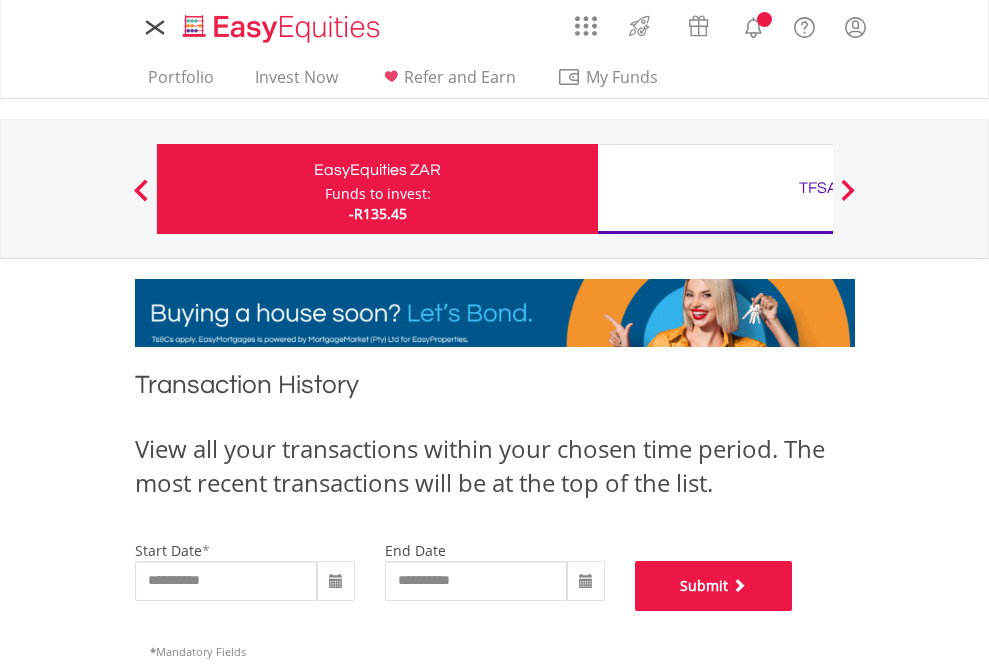click on "Submit" at bounding box center (714, 586) 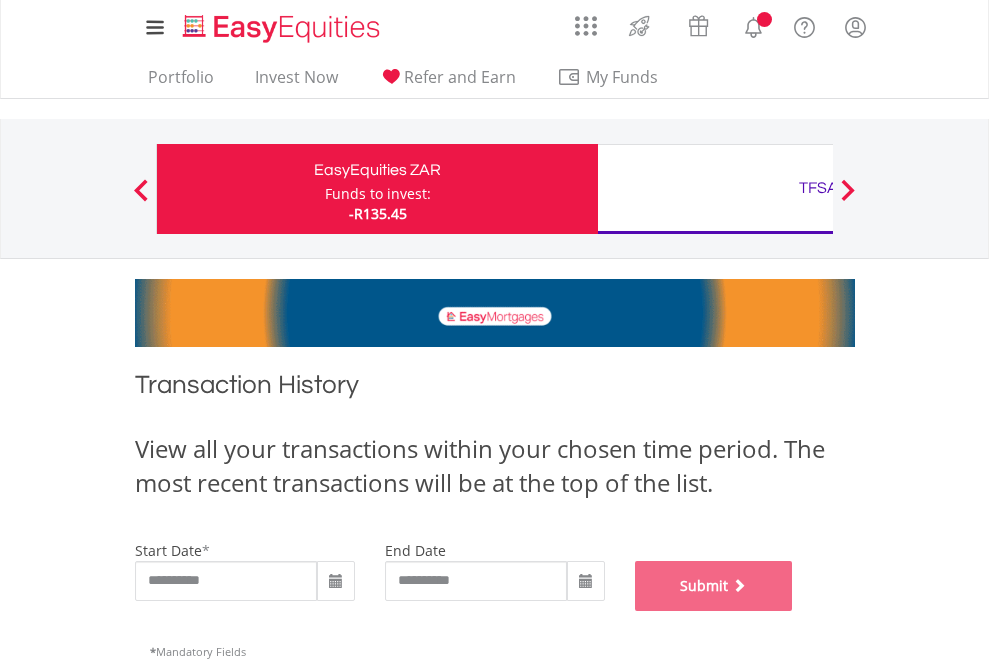 scroll, scrollTop: 811, scrollLeft: 0, axis: vertical 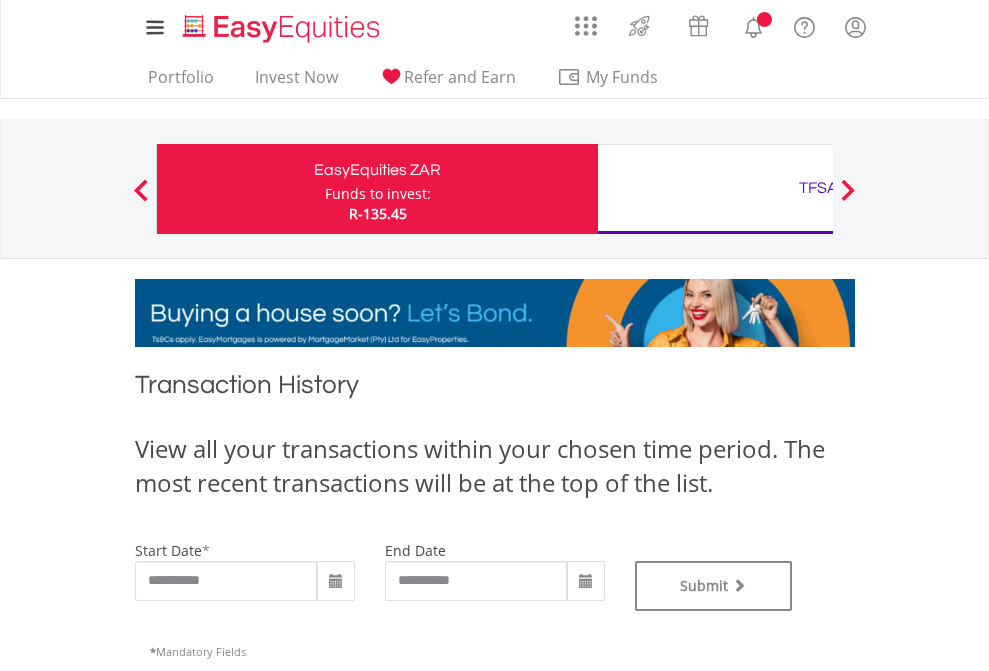 click on "TFSA" at bounding box center (818, 188) 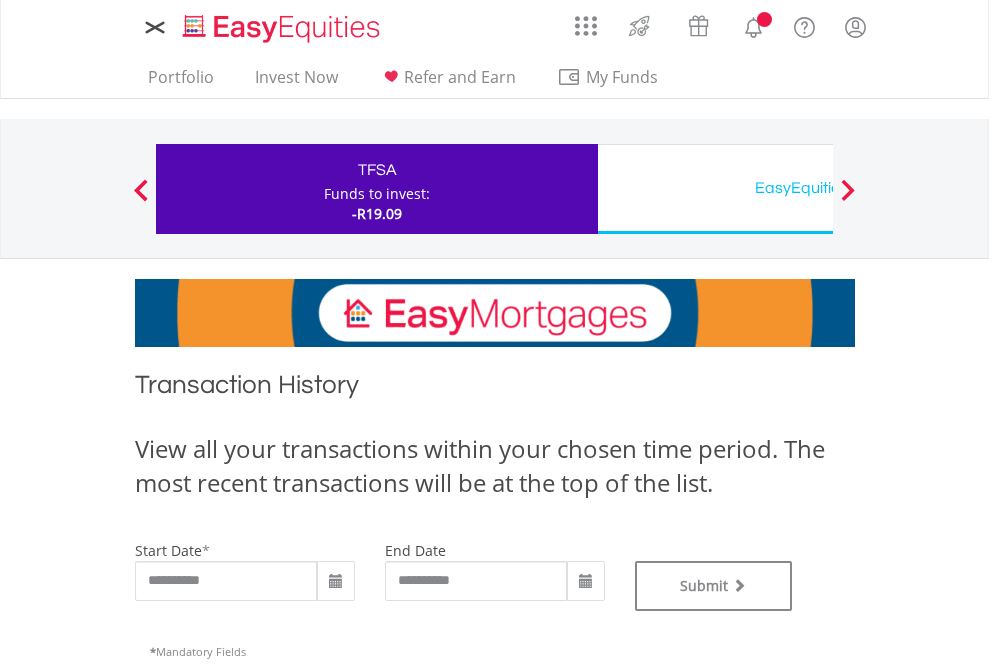 scroll, scrollTop: 0, scrollLeft: 0, axis: both 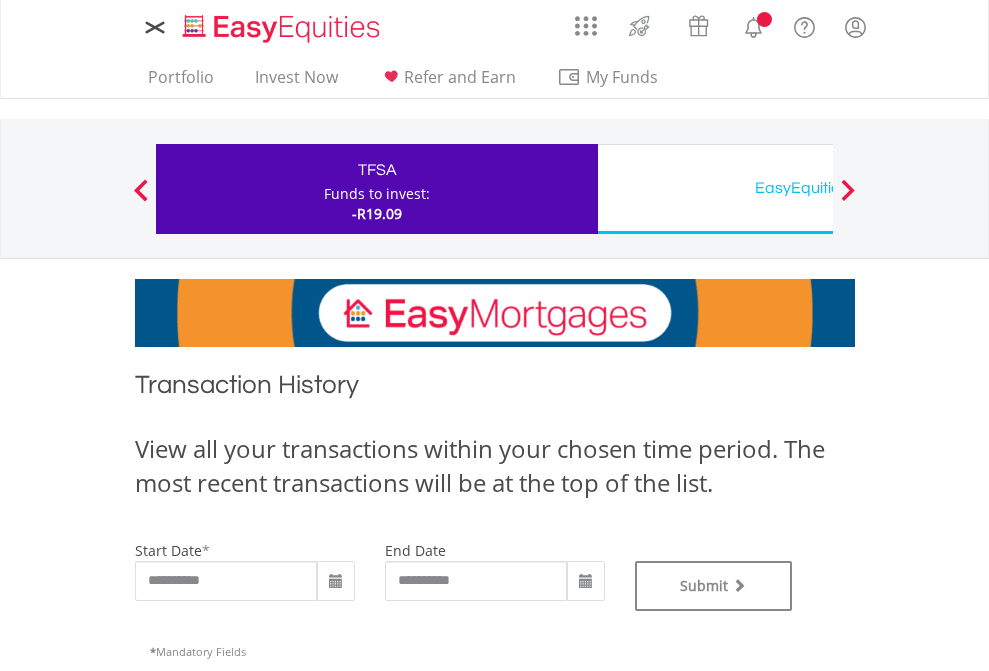 type on "**********" 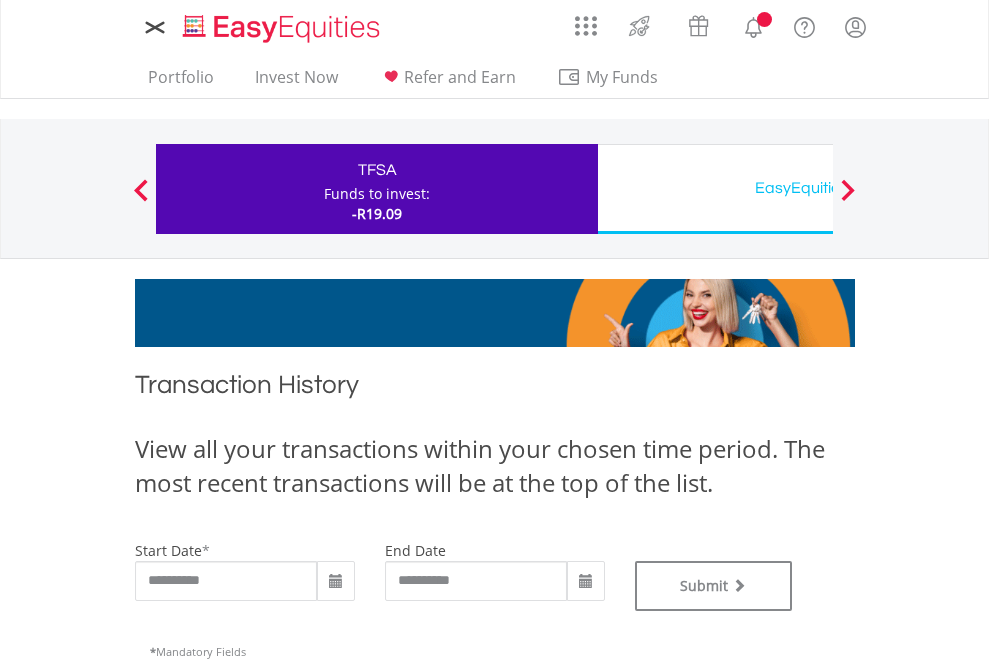 type on "**********" 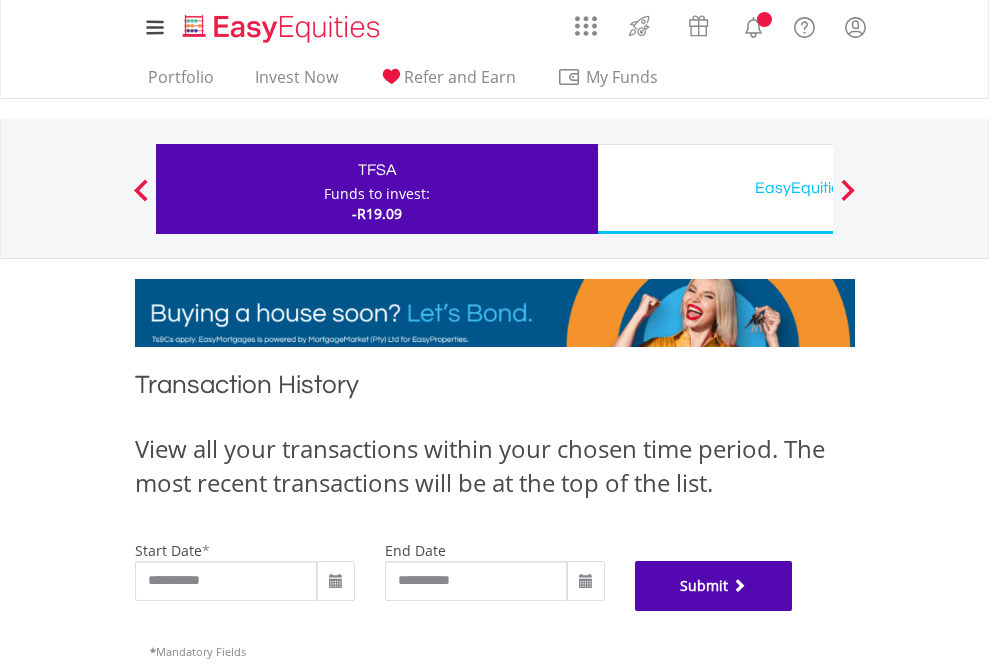click on "Submit" at bounding box center (714, 586) 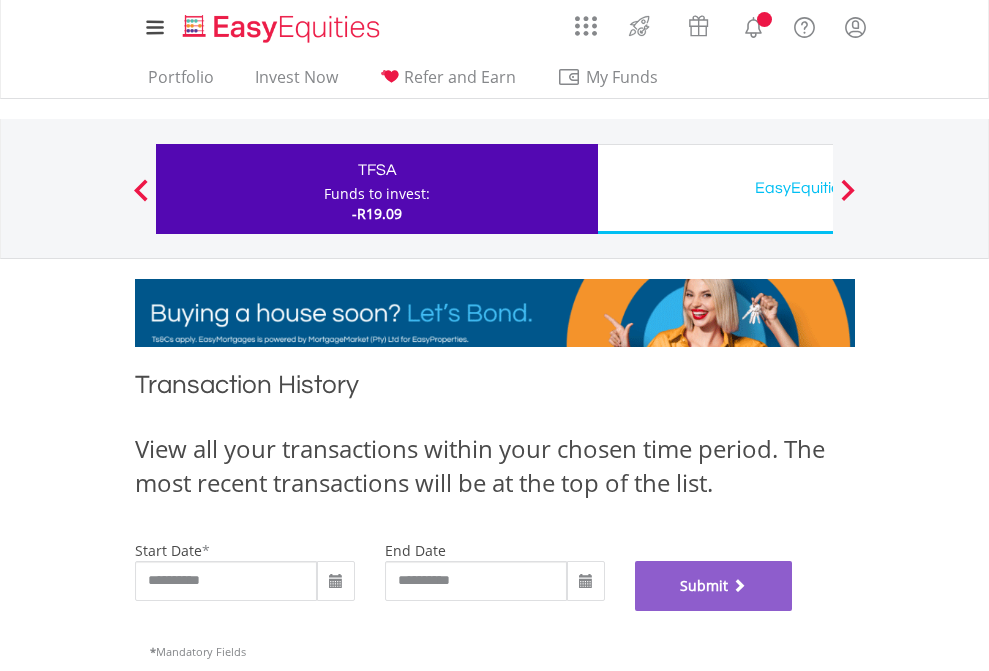 scroll, scrollTop: 811, scrollLeft: 0, axis: vertical 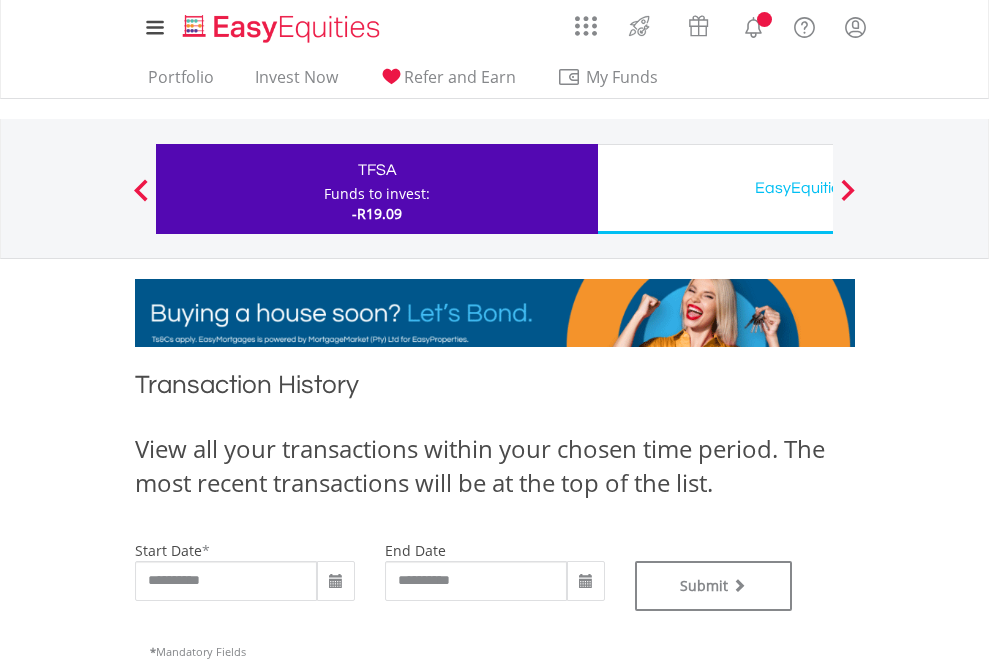 click on "EasyEquities USD" at bounding box center [818, 188] 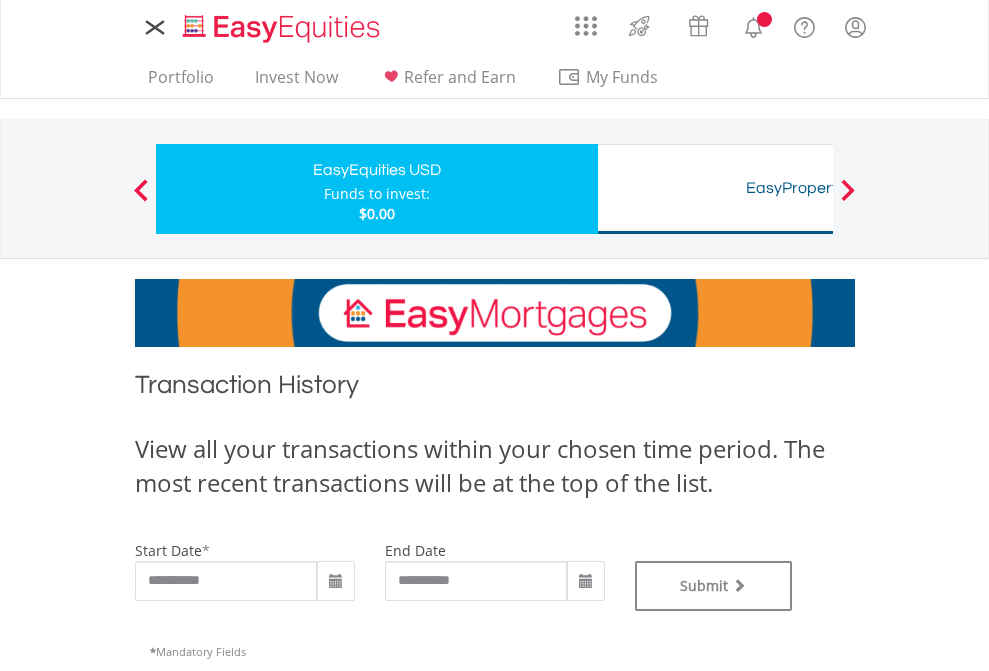 scroll, scrollTop: 0, scrollLeft: 0, axis: both 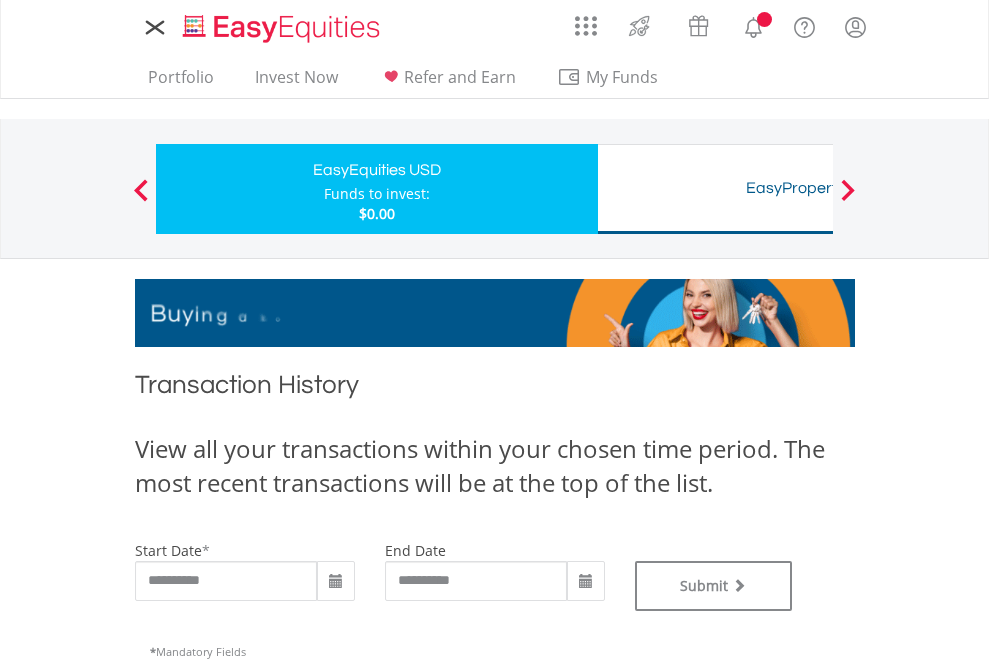 type on "**********" 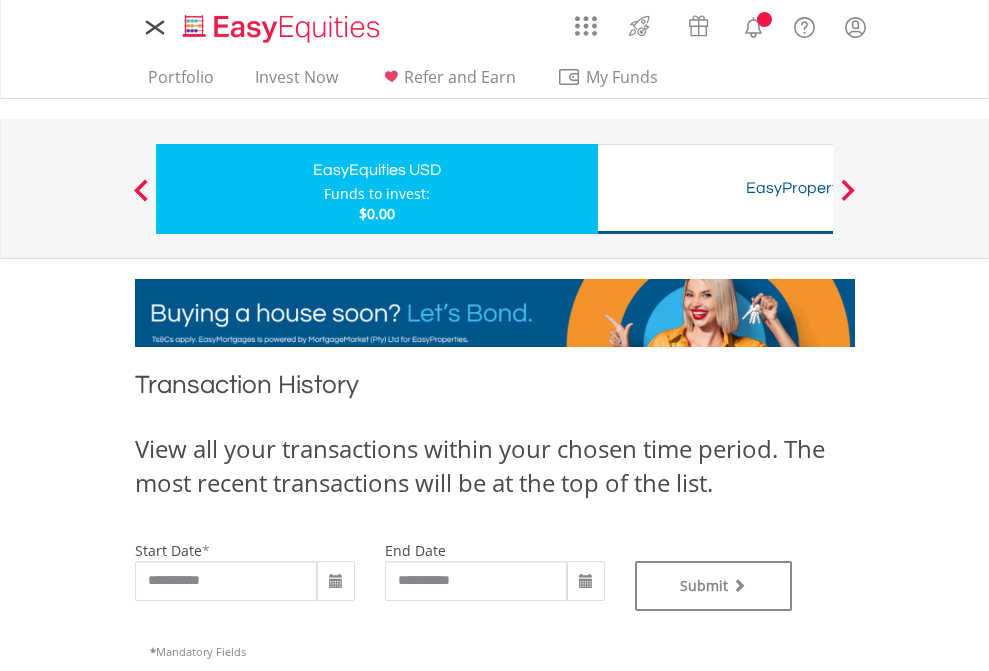 type on "**********" 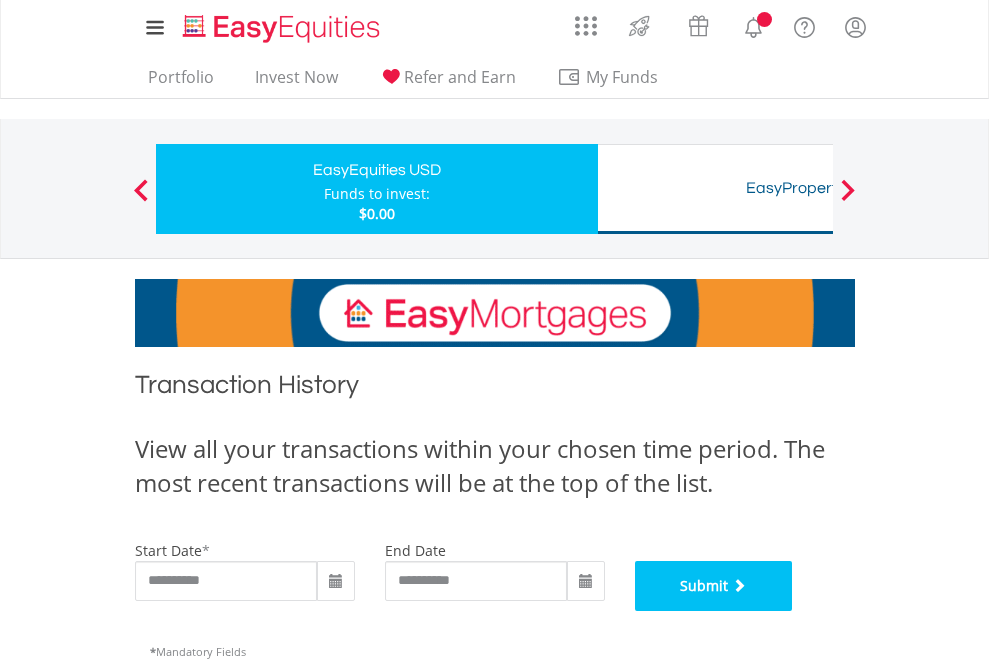 click on "Submit" at bounding box center [714, 586] 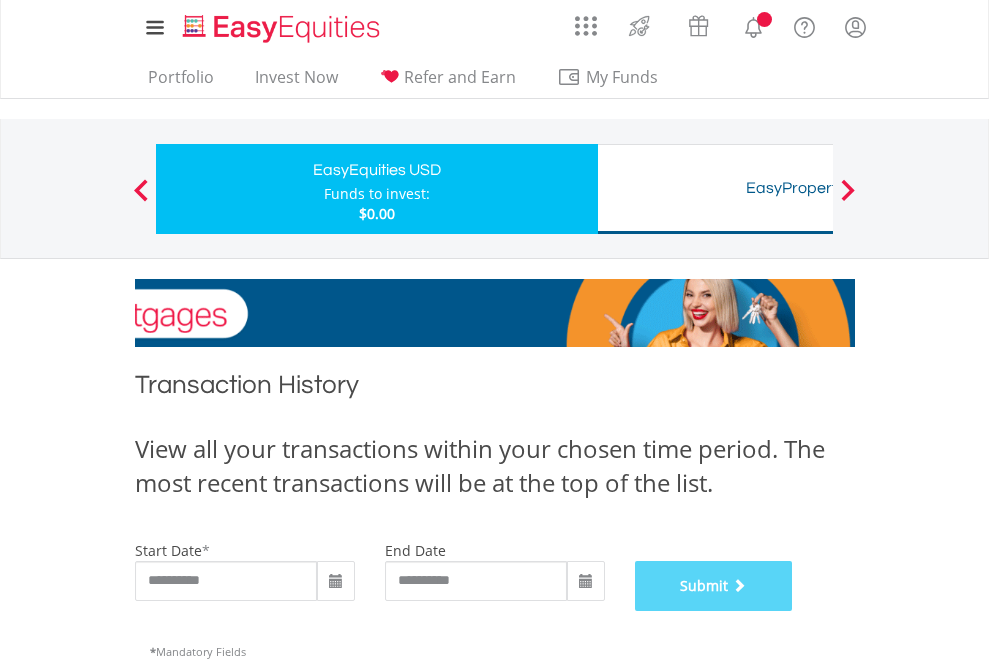 scroll, scrollTop: 811, scrollLeft: 0, axis: vertical 